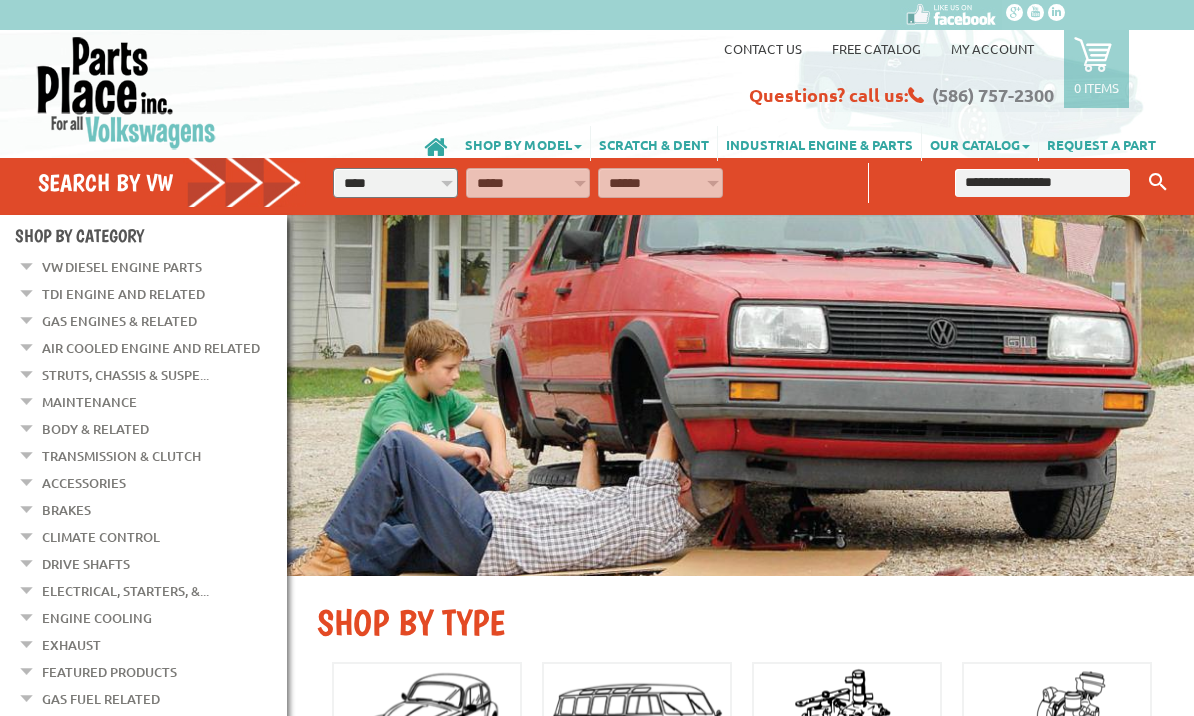 scroll, scrollTop: 0, scrollLeft: 0, axis: both 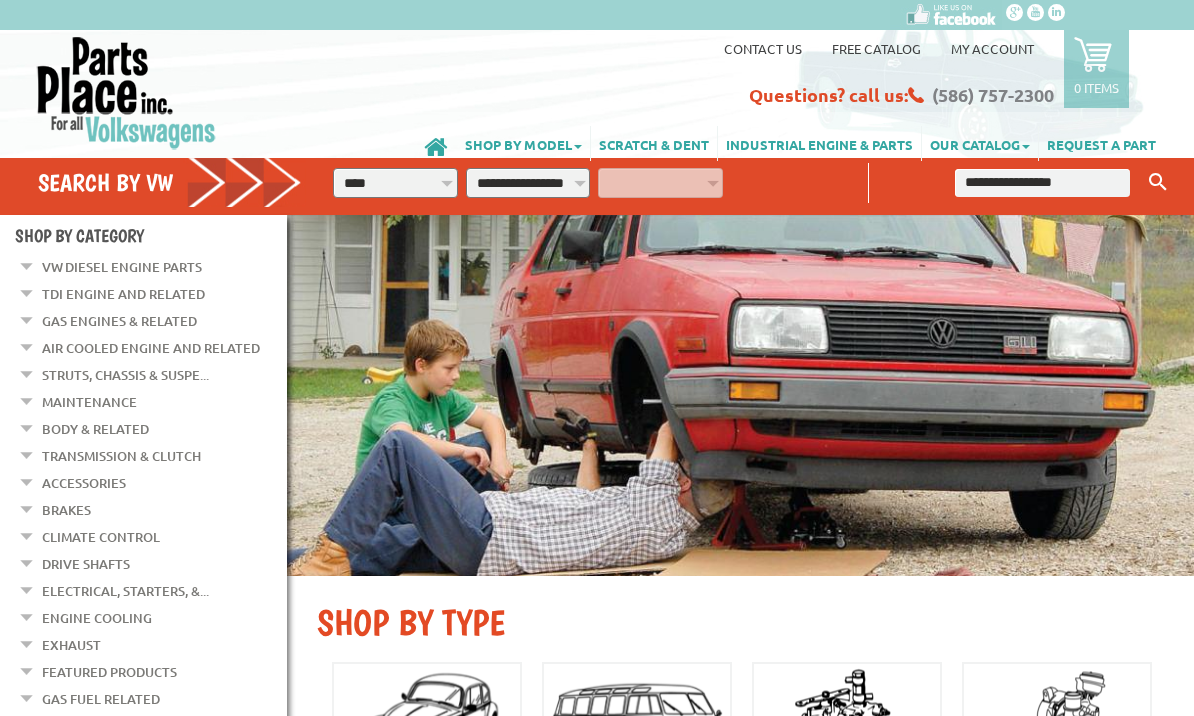 click on "**********" at bounding box center (528, 183) 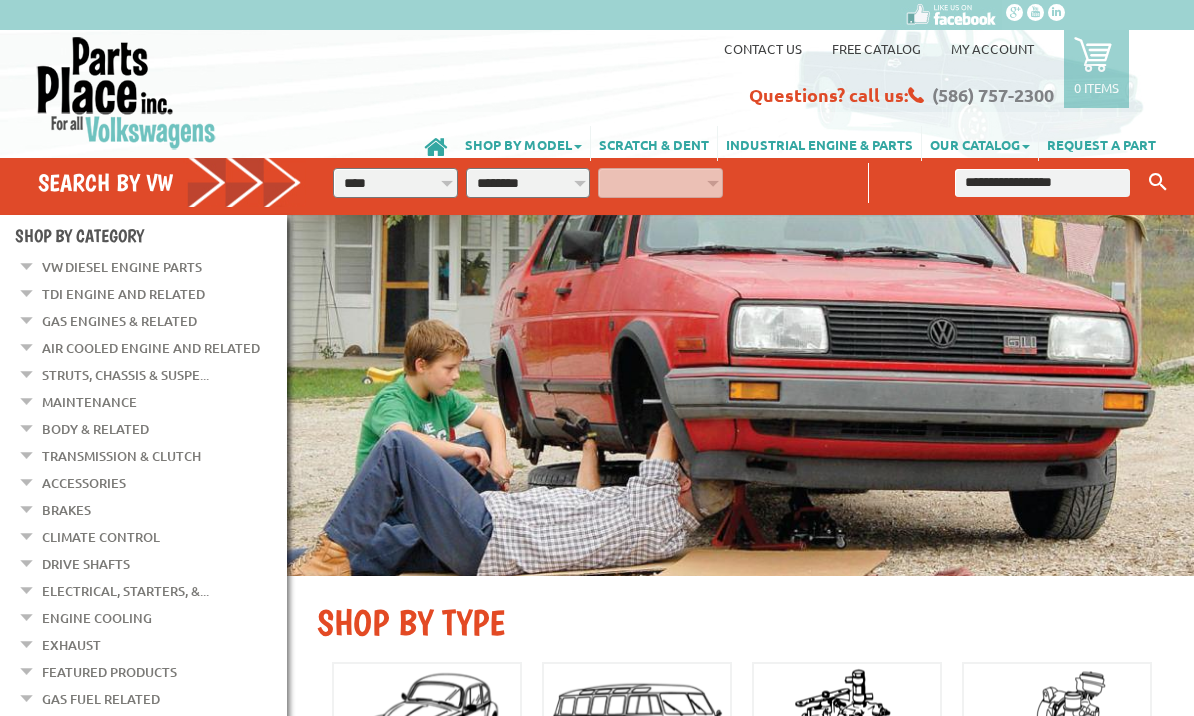 select on "*********" 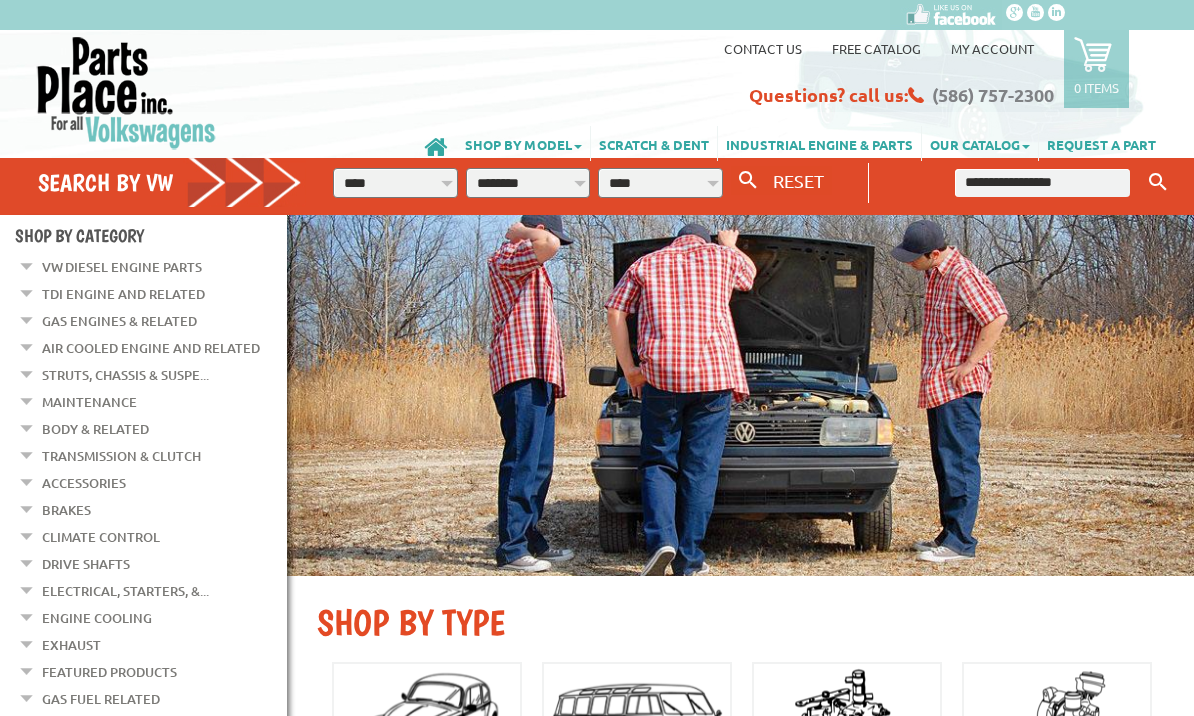 click on "**********" at bounding box center [660, 183] 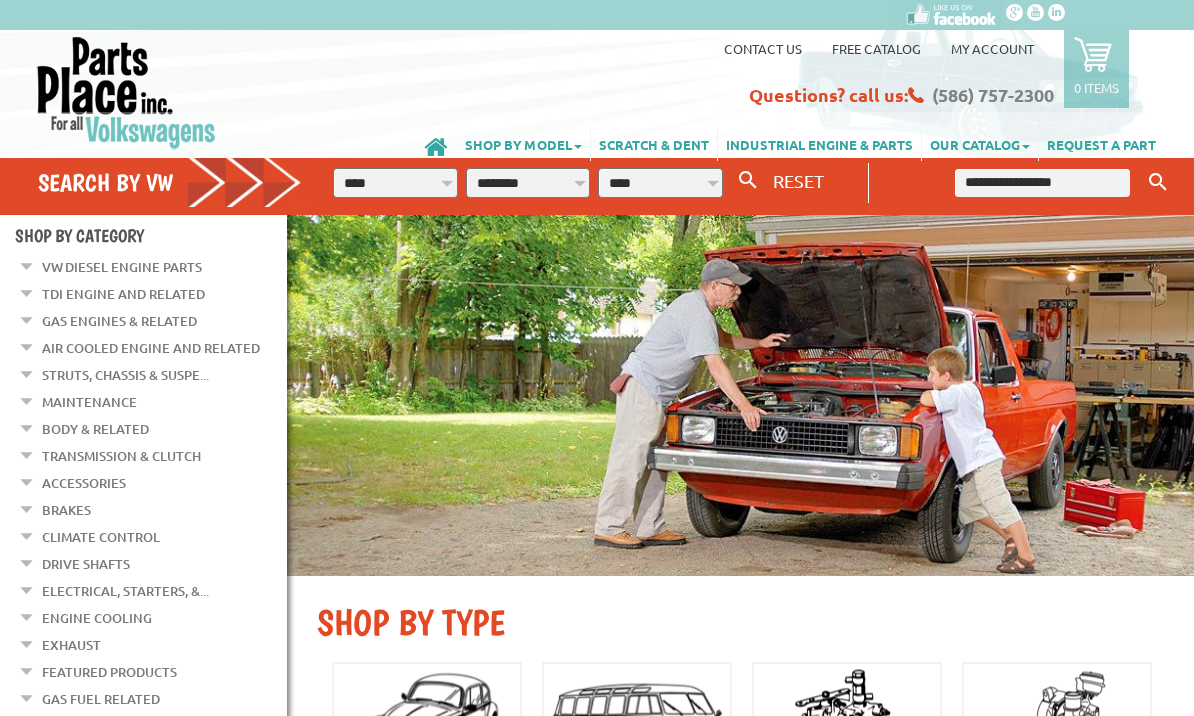 click at bounding box center [1042, 183] 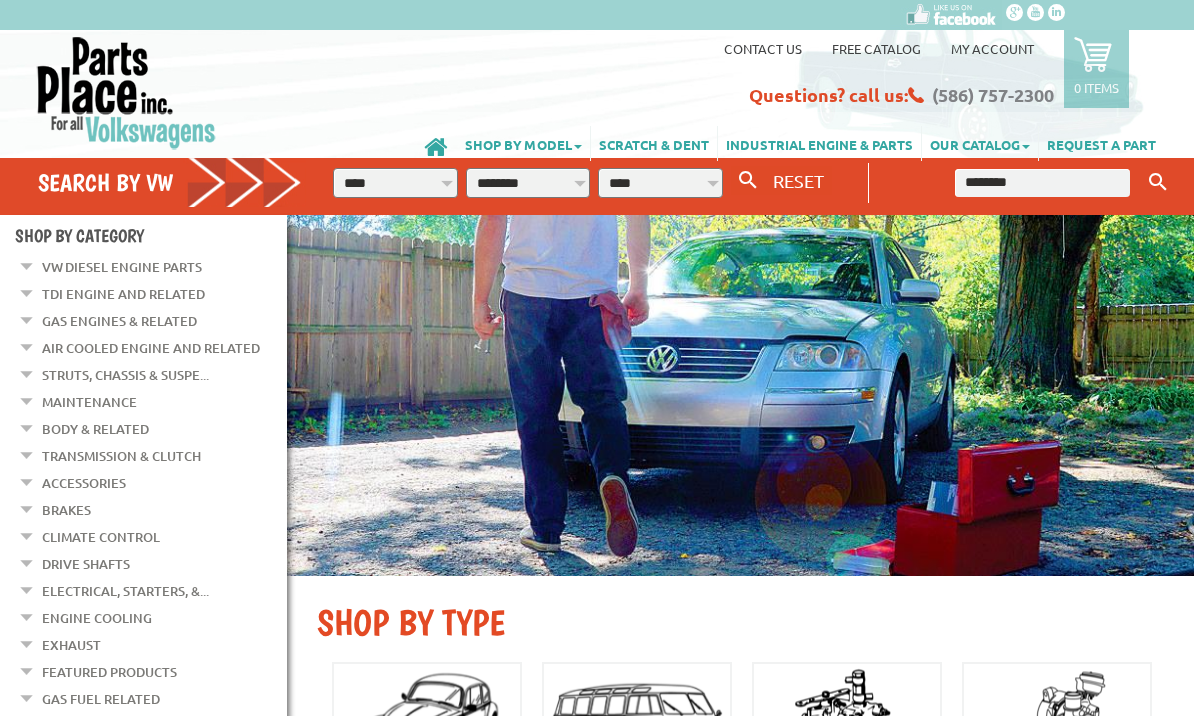 type on "********" 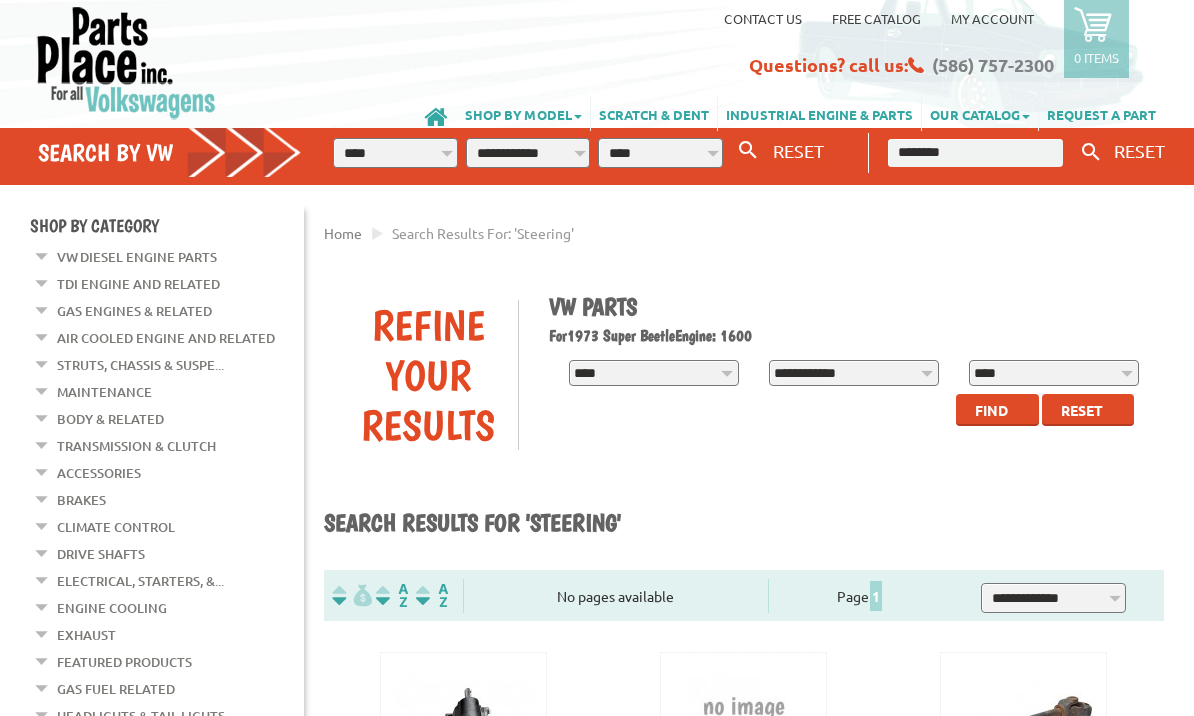 scroll, scrollTop: 68, scrollLeft: 0, axis: vertical 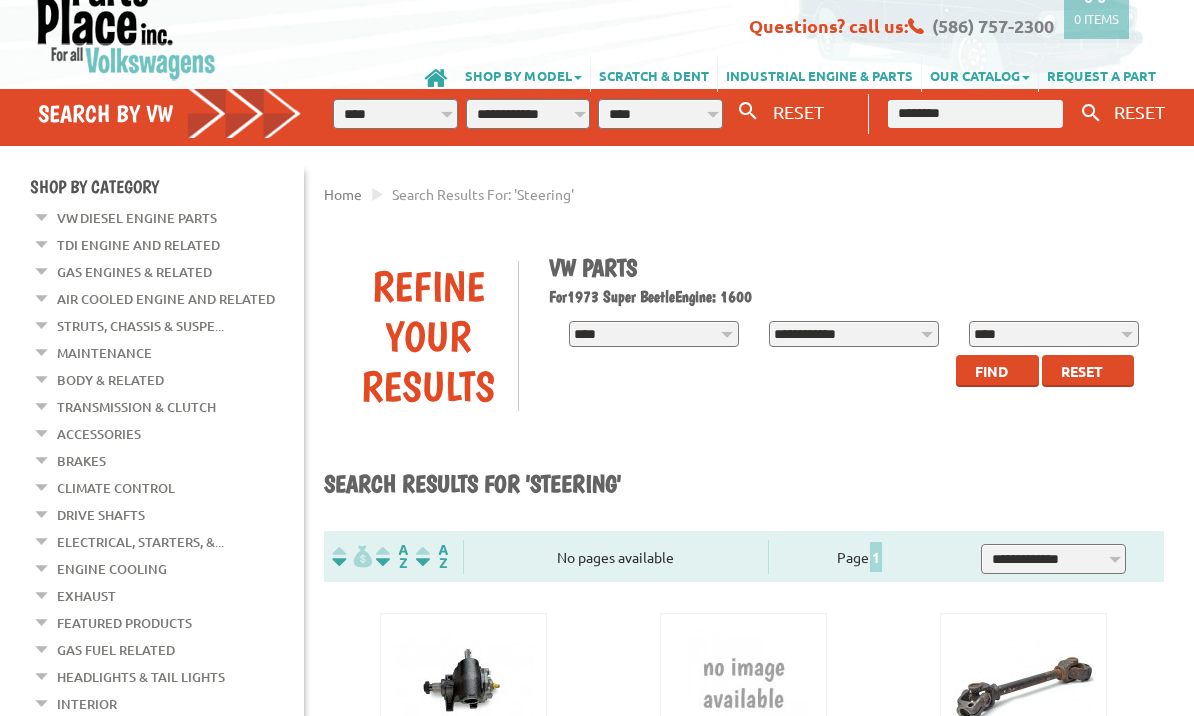 click on "**********" at bounding box center [395, 115] 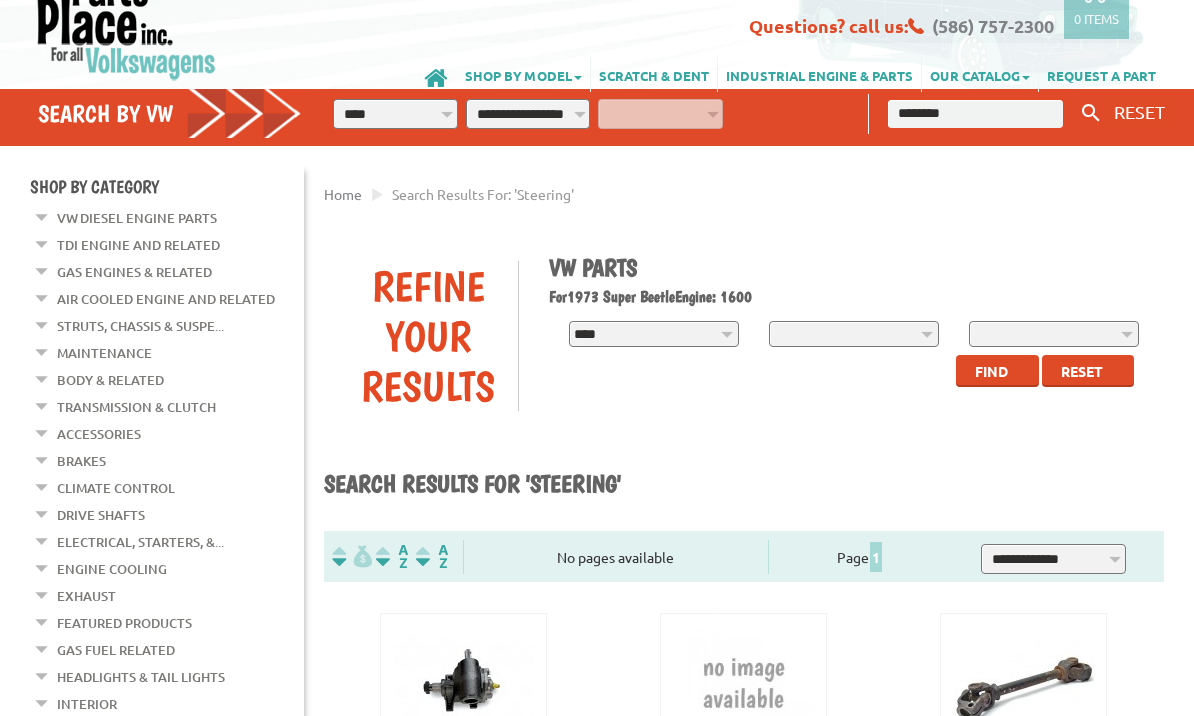 click on "**********" at bounding box center [528, 114] 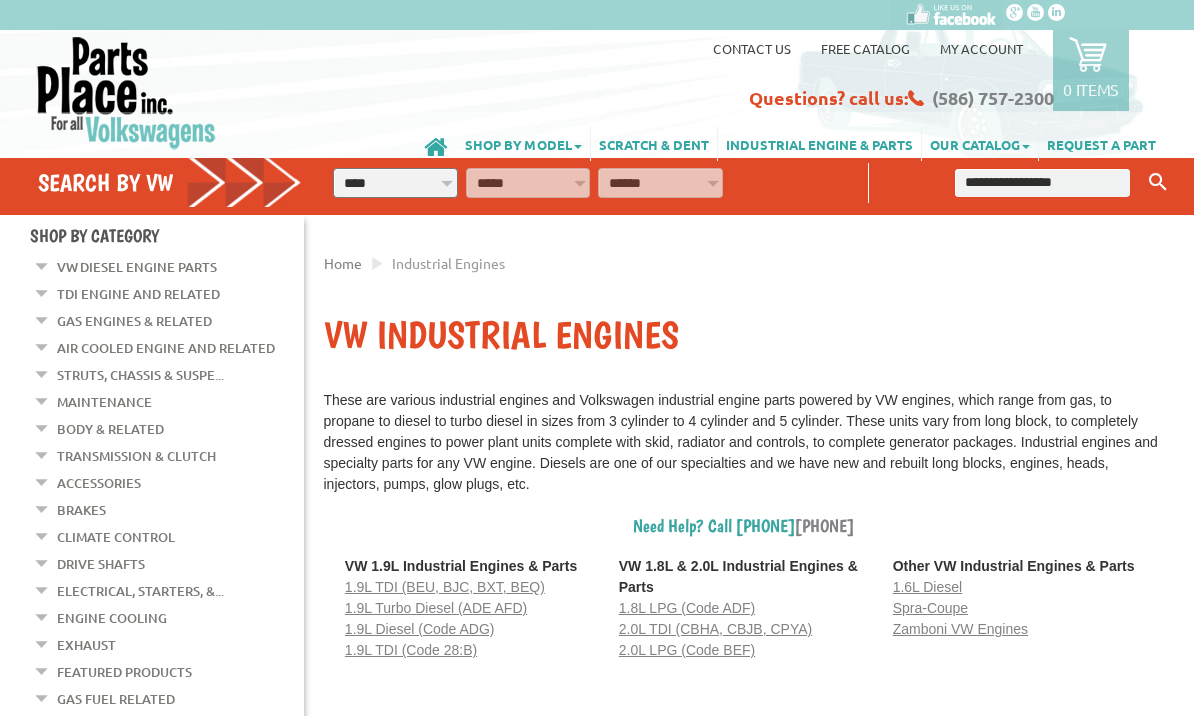 scroll, scrollTop: 0, scrollLeft: 0, axis: both 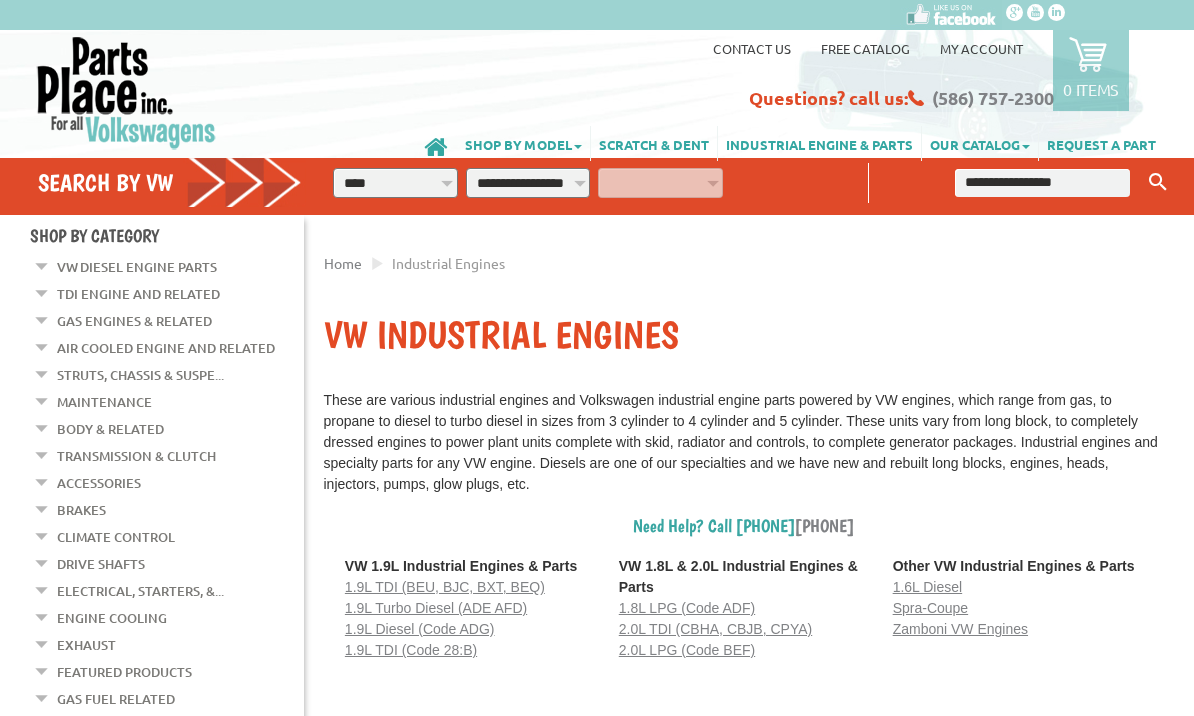 click on "**********" at bounding box center [528, 183] 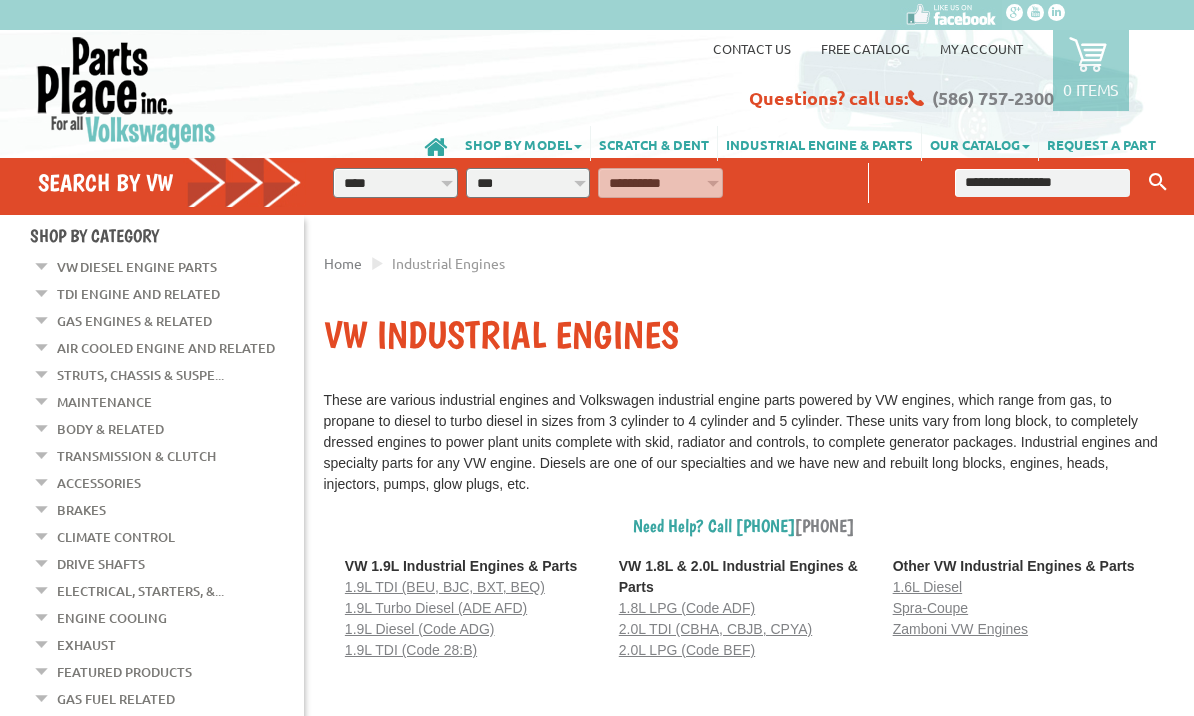 select on "*********" 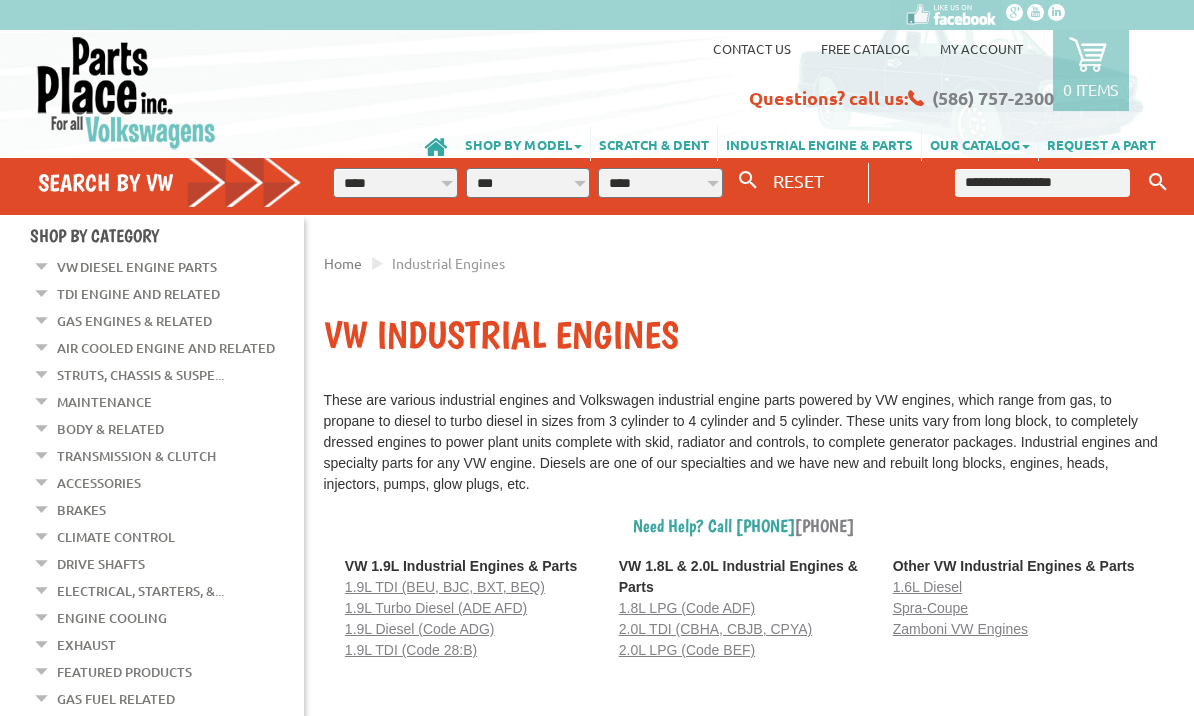 click on "RESET" at bounding box center [798, 180] 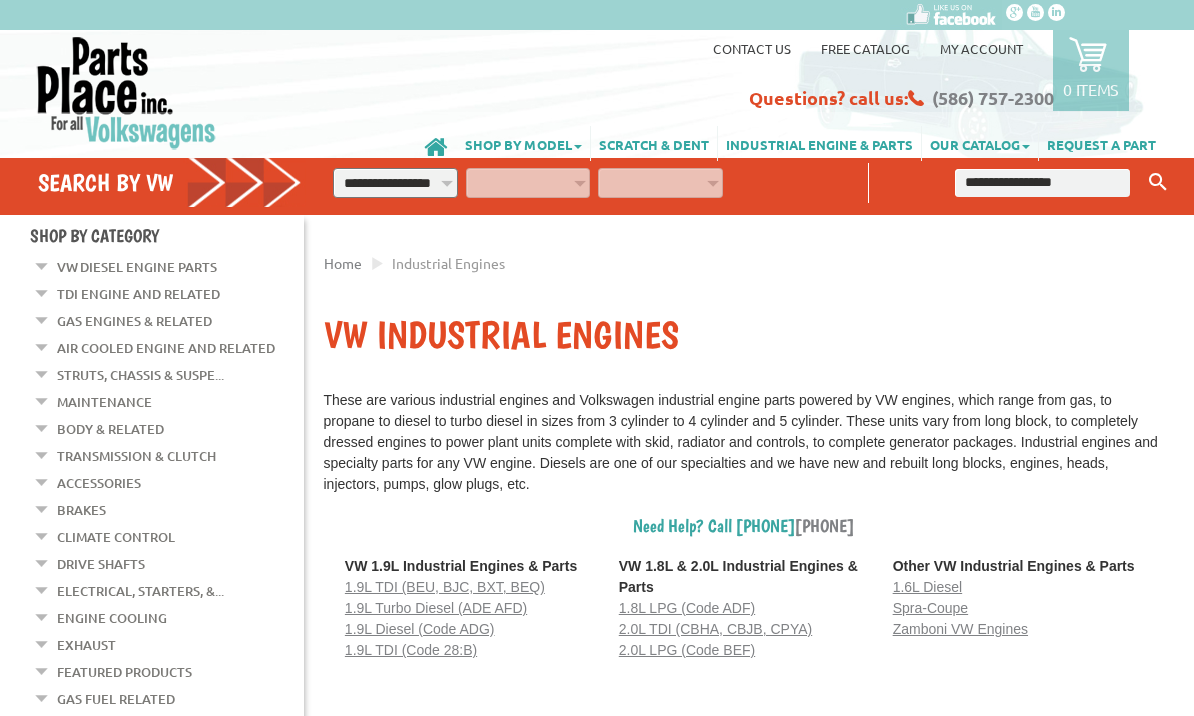 click on "**********" at bounding box center (395, 183) 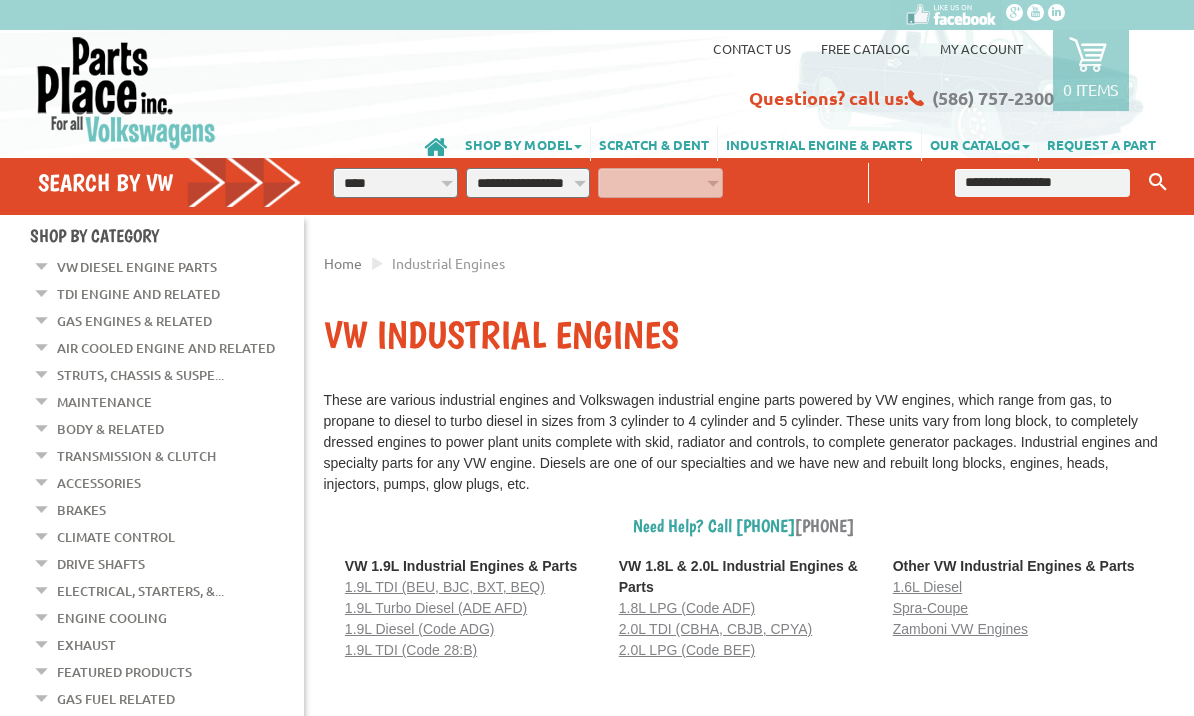 click on "**********" at bounding box center [528, 183] 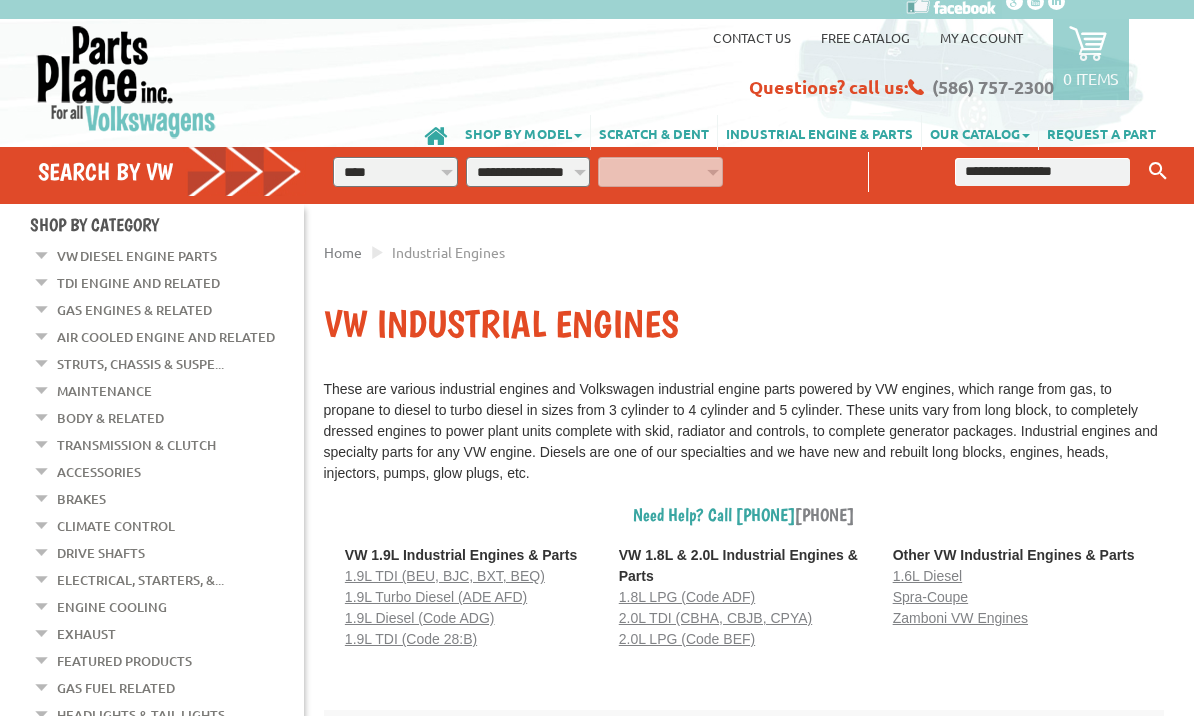 scroll, scrollTop: 0, scrollLeft: 0, axis: both 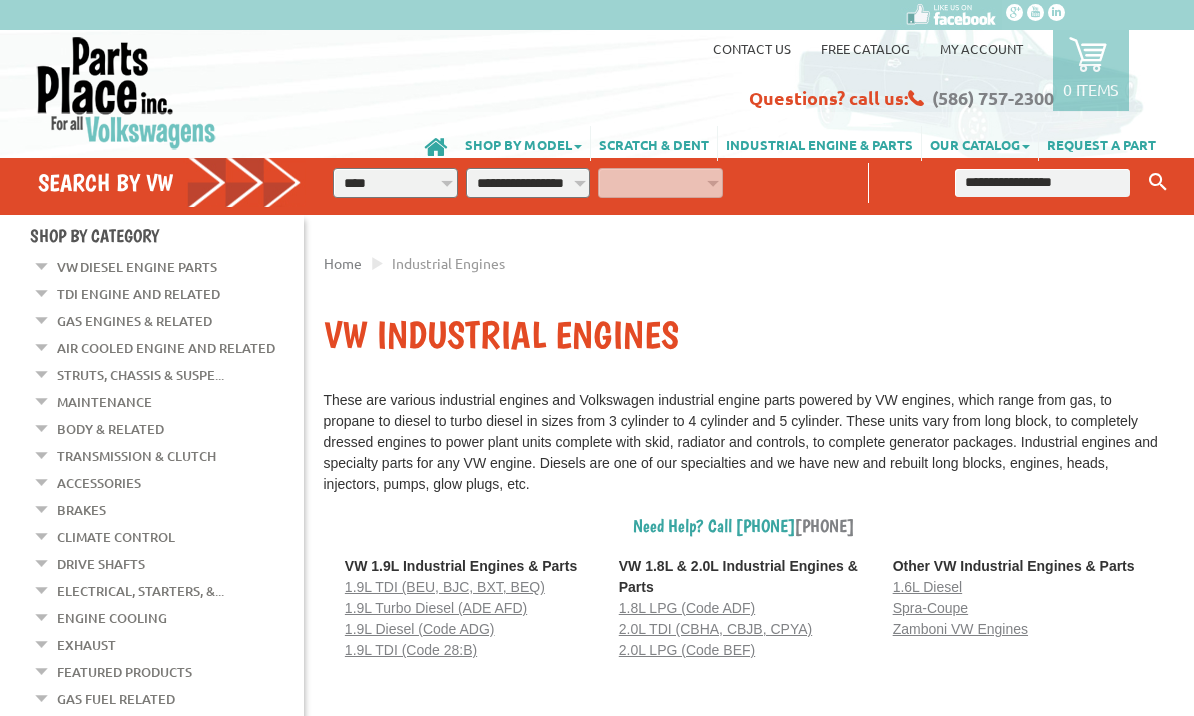 click on "**********" at bounding box center [395, 183] 